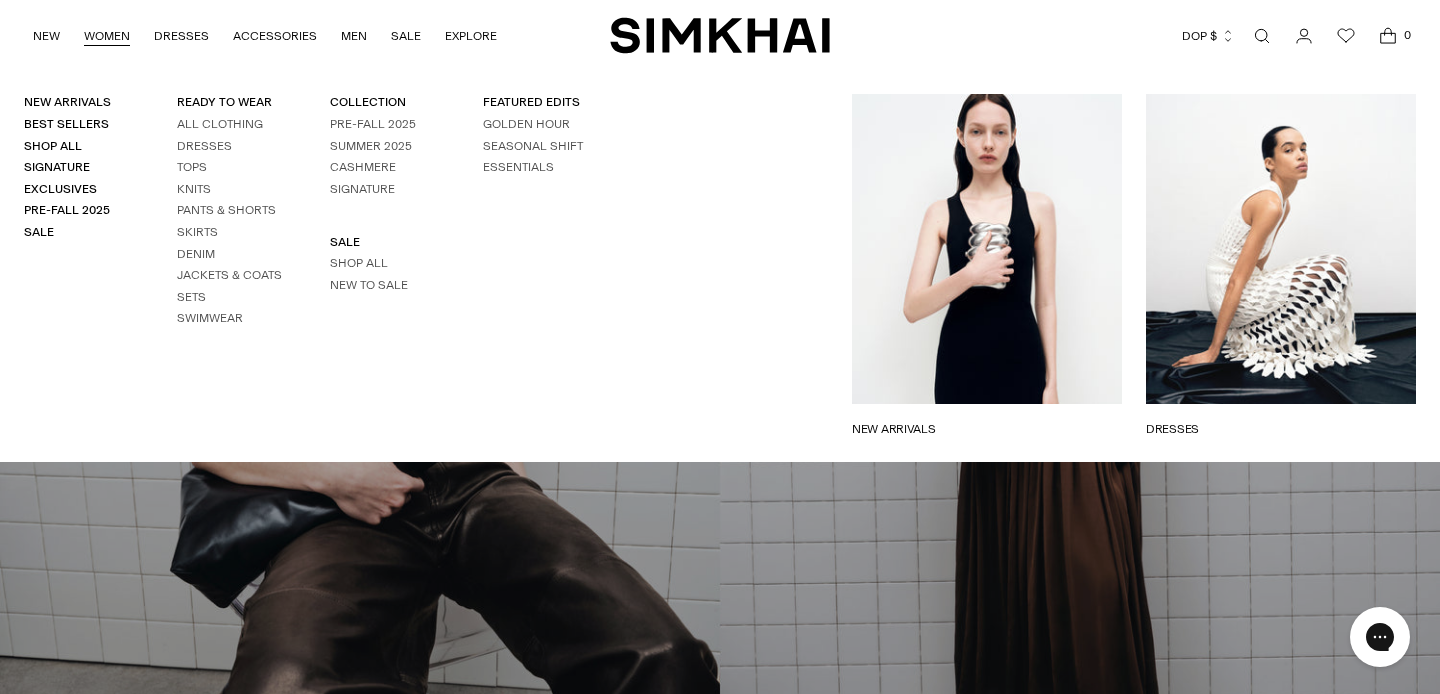 scroll, scrollTop: 0, scrollLeft: 0, axis: both 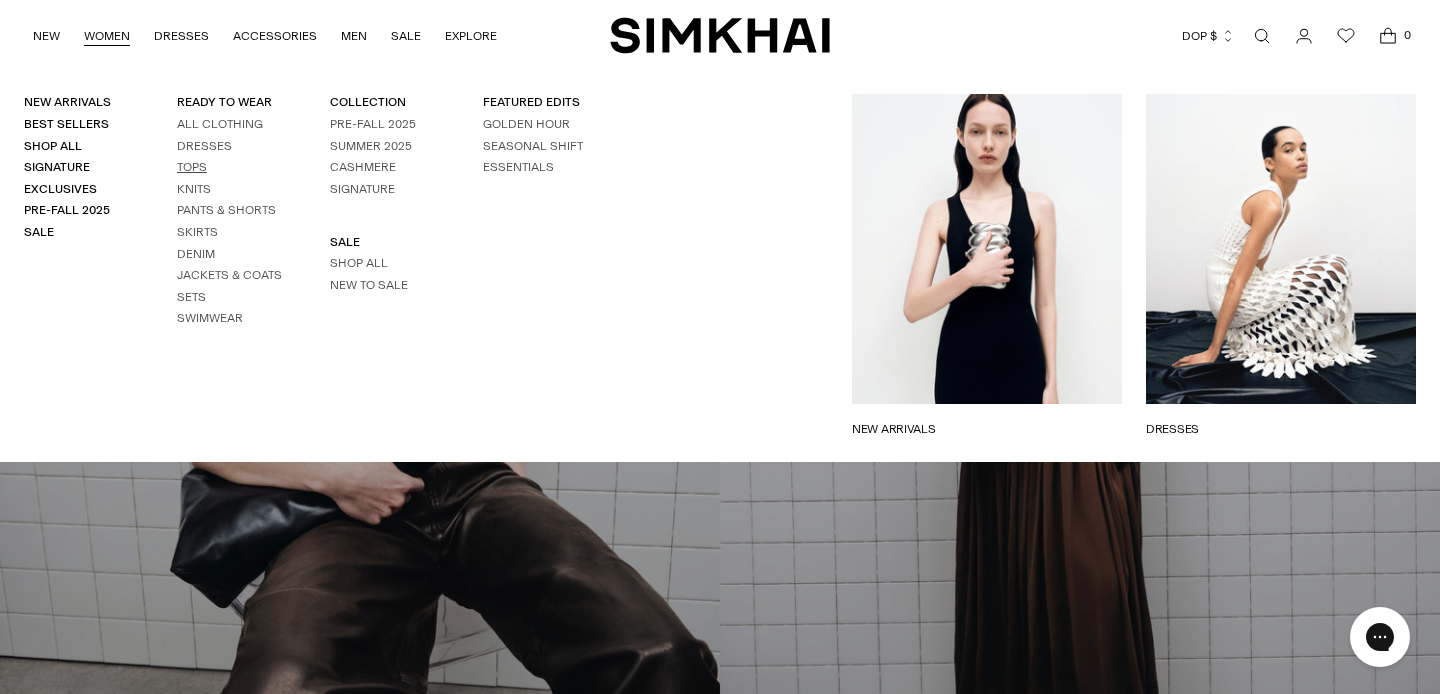 click on "Tops" at bounding box center [192, 167] 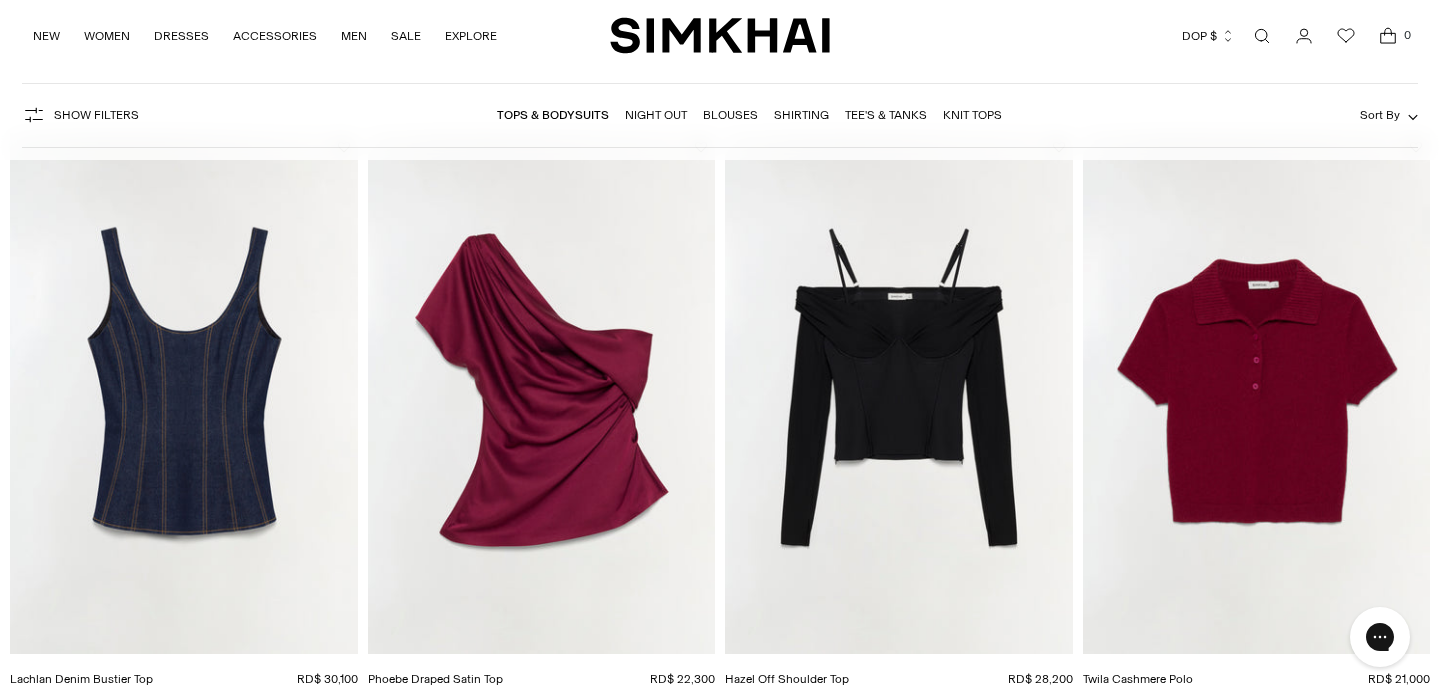 scroll, scrollTop: 185, scrollLeft: 0, axis: vertical 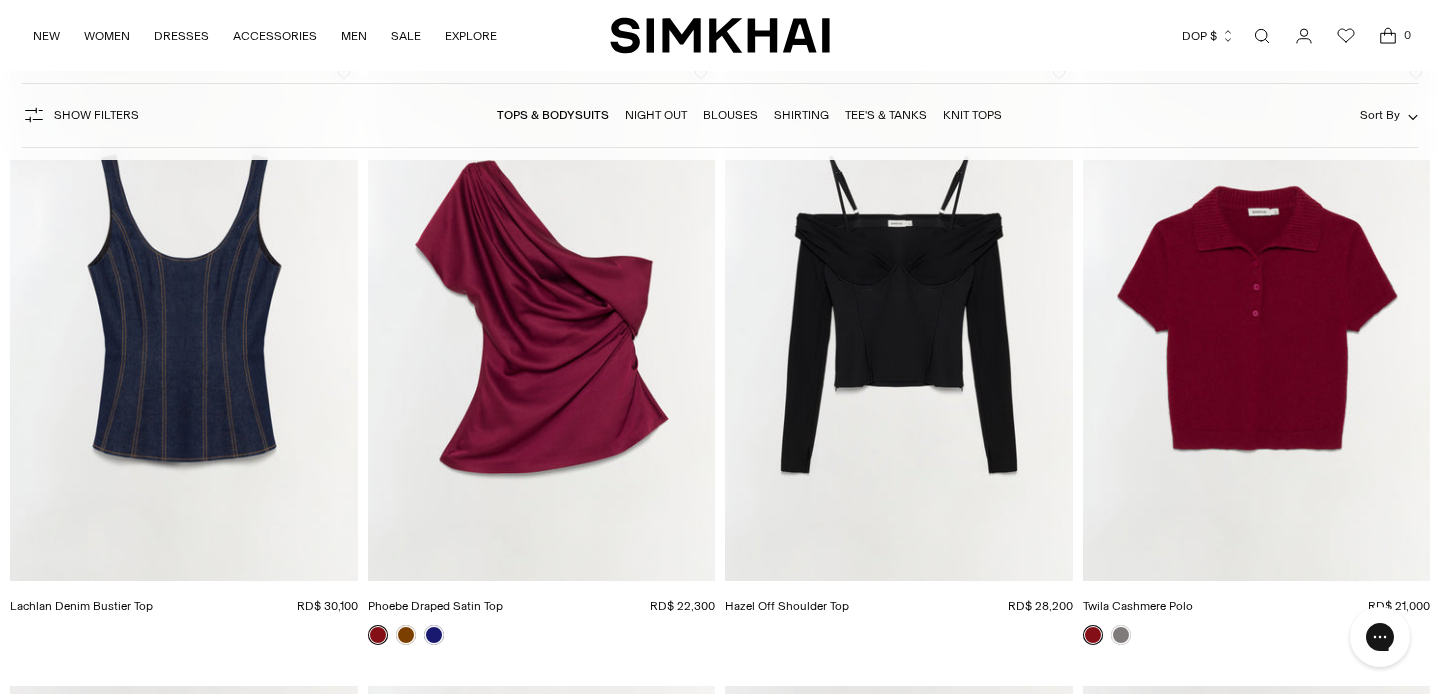 click on "DOP $" at bounding box center [1208, 36] 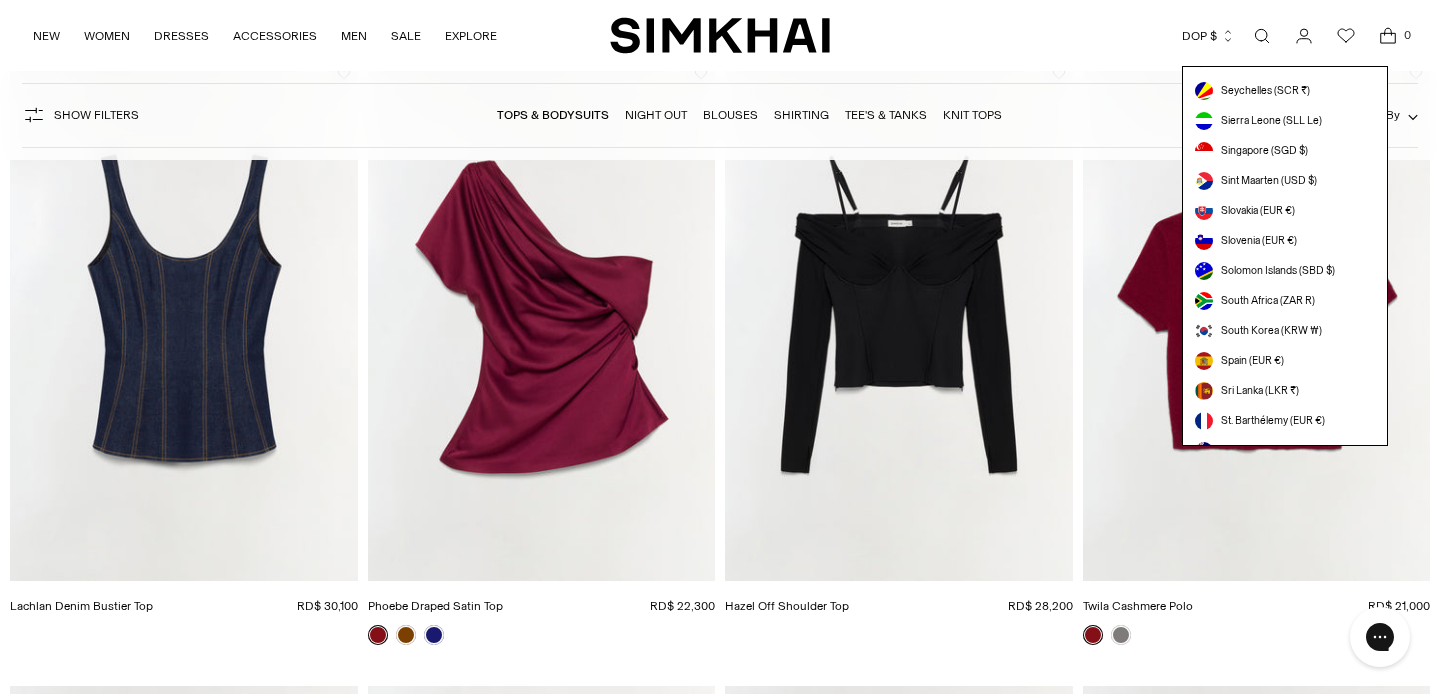scroll, scrollTop: 5664, scrollLeft: 0, axis: vertical 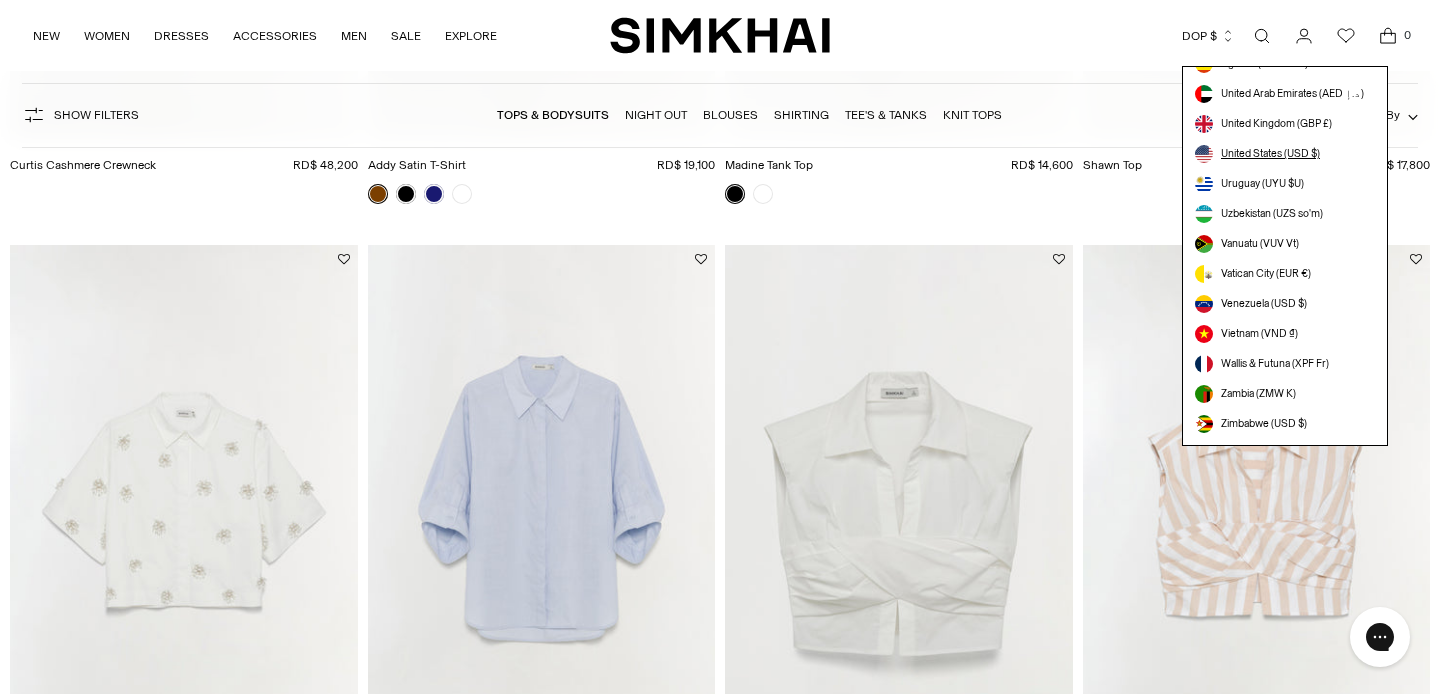 click on "United States (USD
$)" at bounding box center [1270, 154] 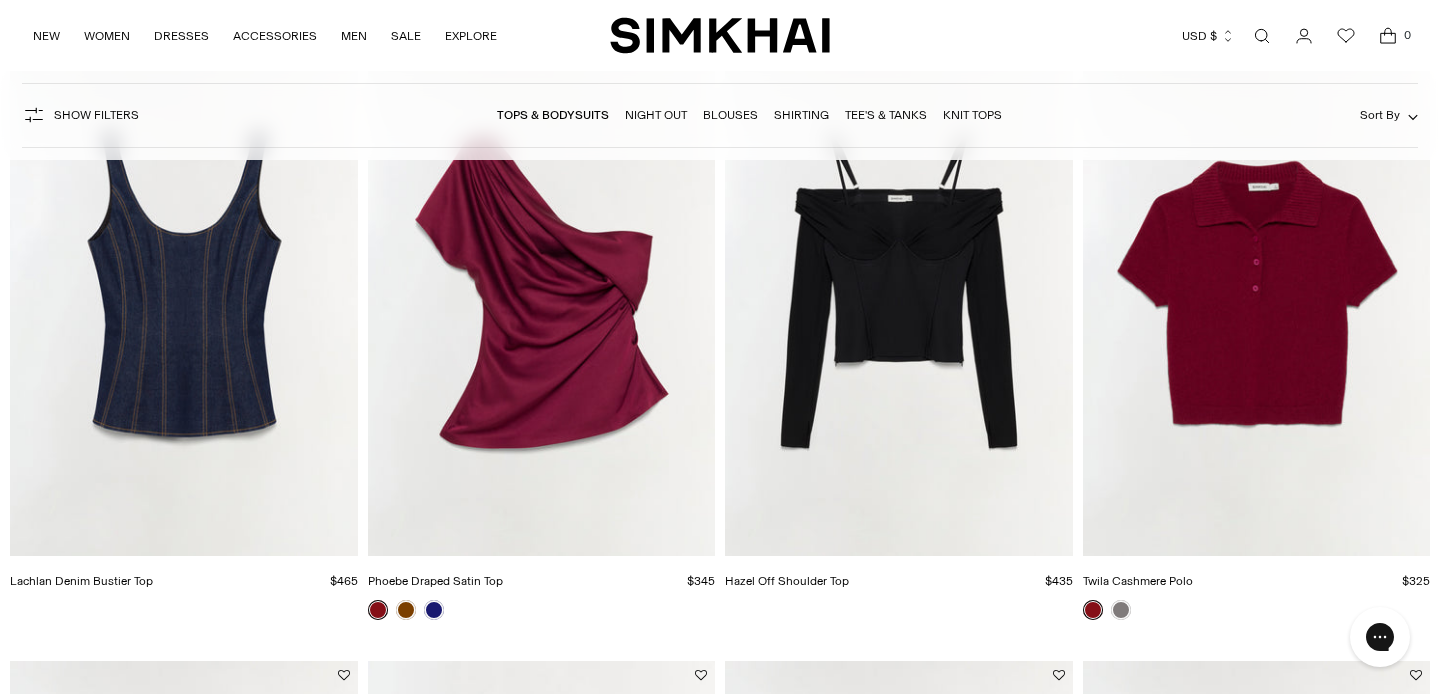 scroll, scrollTop: 139, scrollLeft: 0, axis: vertical 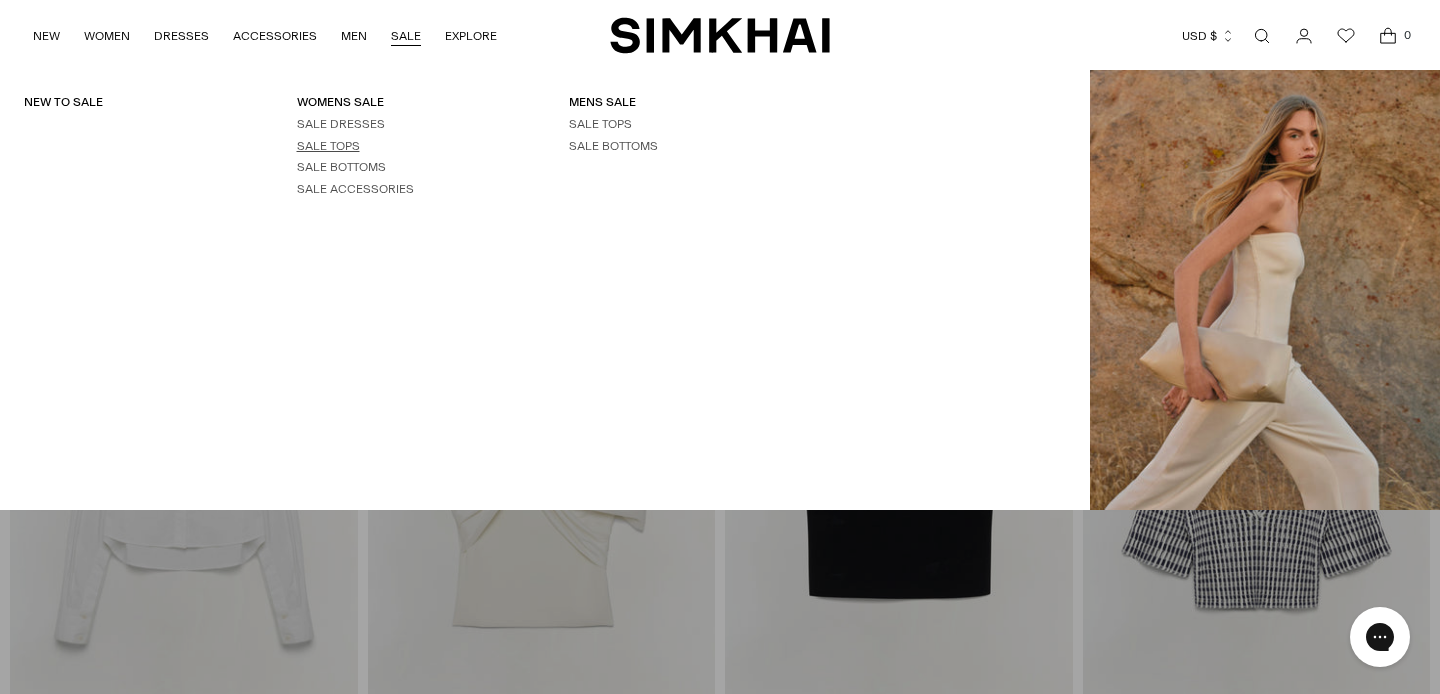 click on "SALE TOPS" at bounding box center [328, 146] 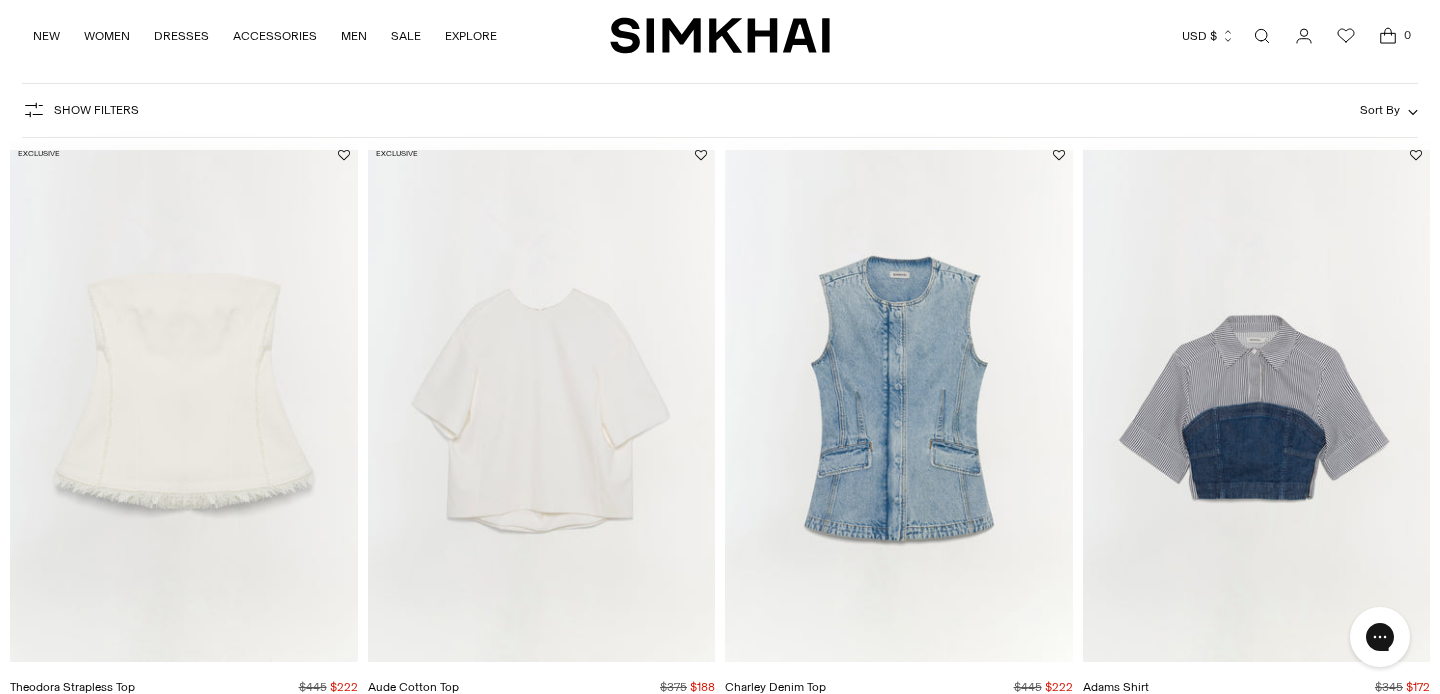 scroll, scrollTop: 105, scrollLeft: 0, axis: vertical 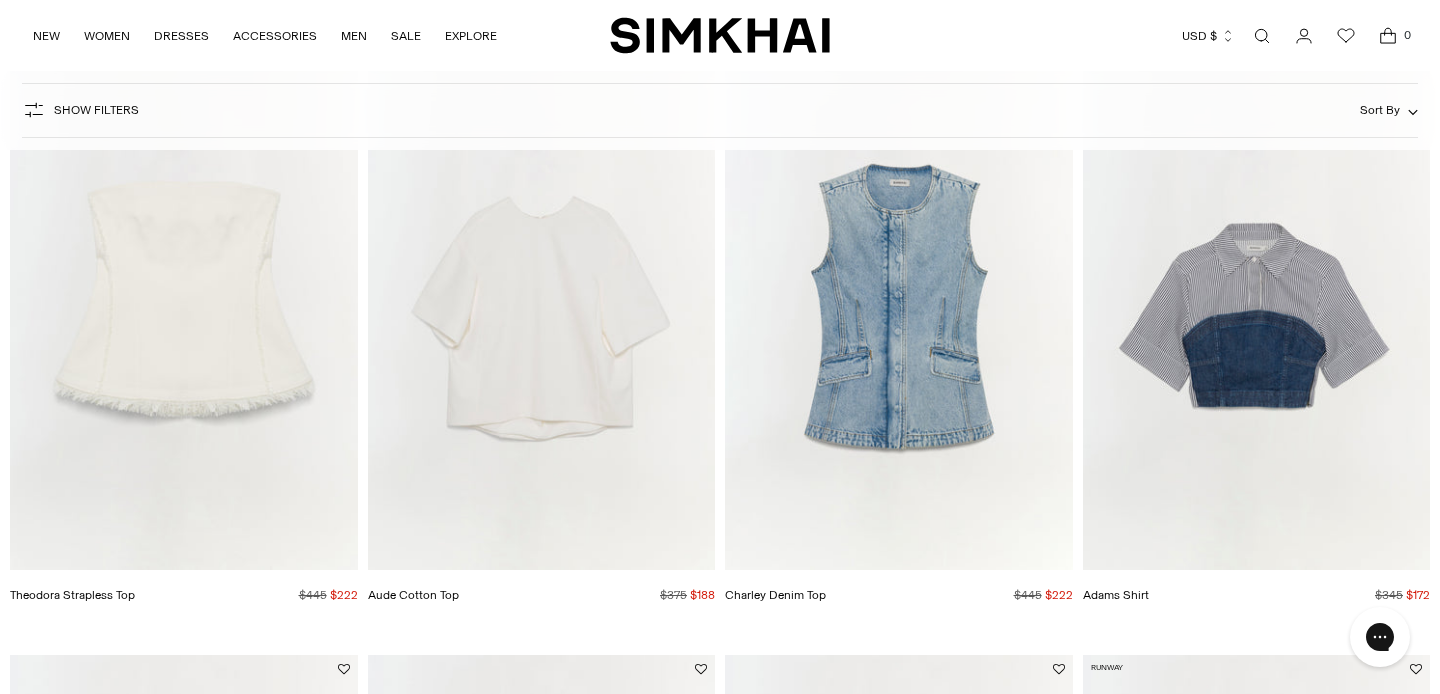 click at bounding box center [0, 0] 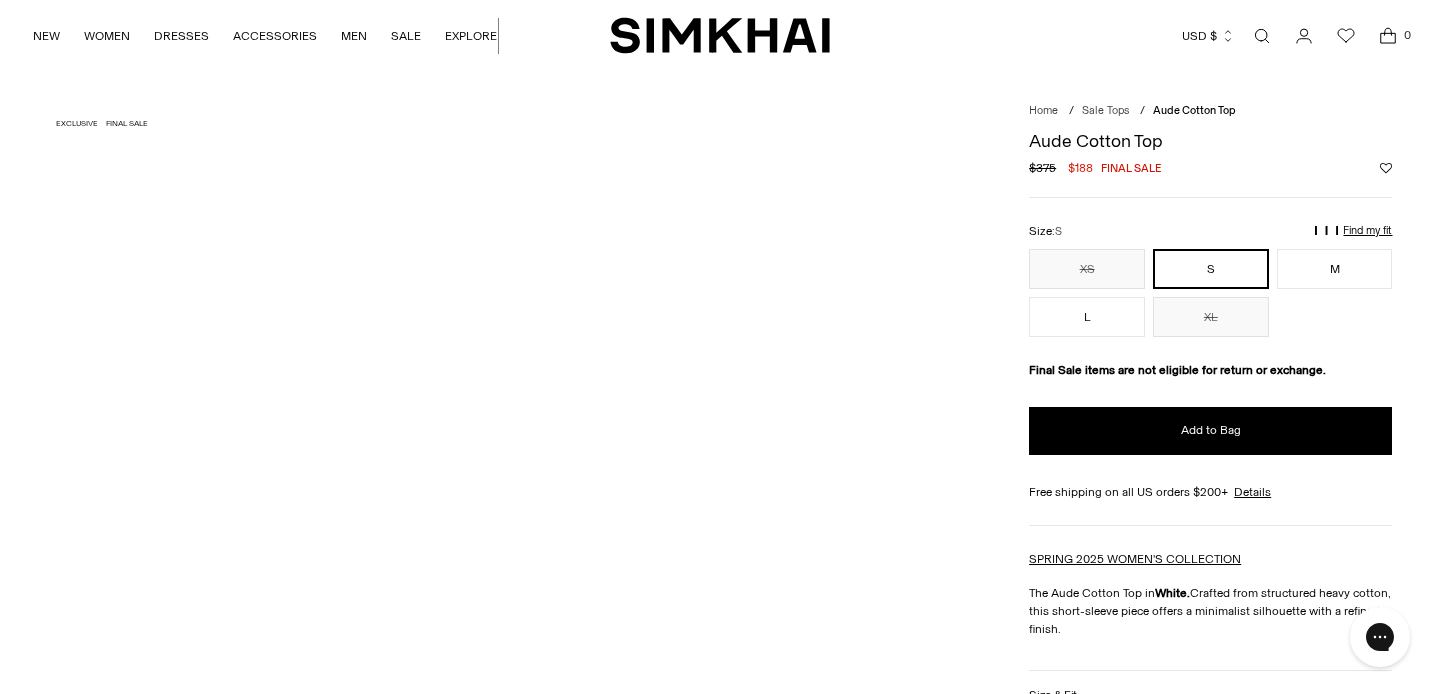 scroll, scrollTop: 0, scrollLeft: 0, axis: both 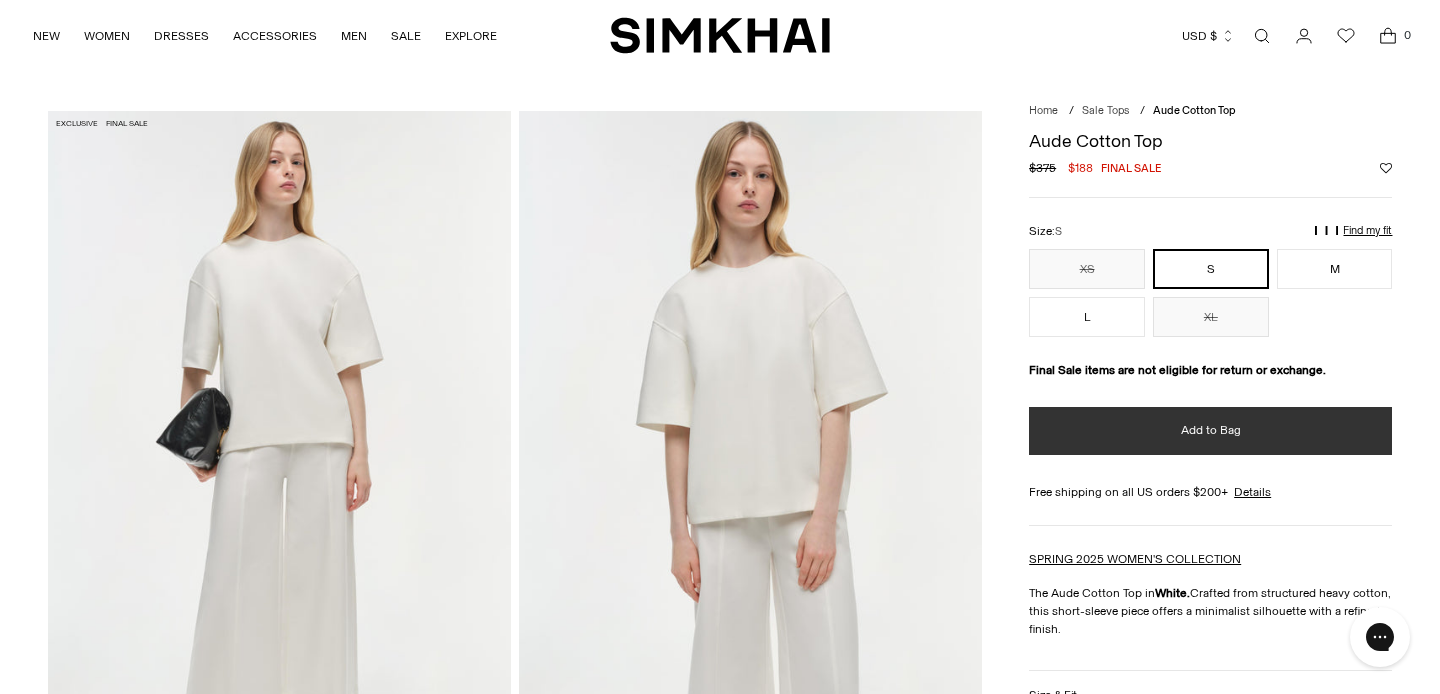 click on "Add to Bag" at bounding box center (1210, 431) 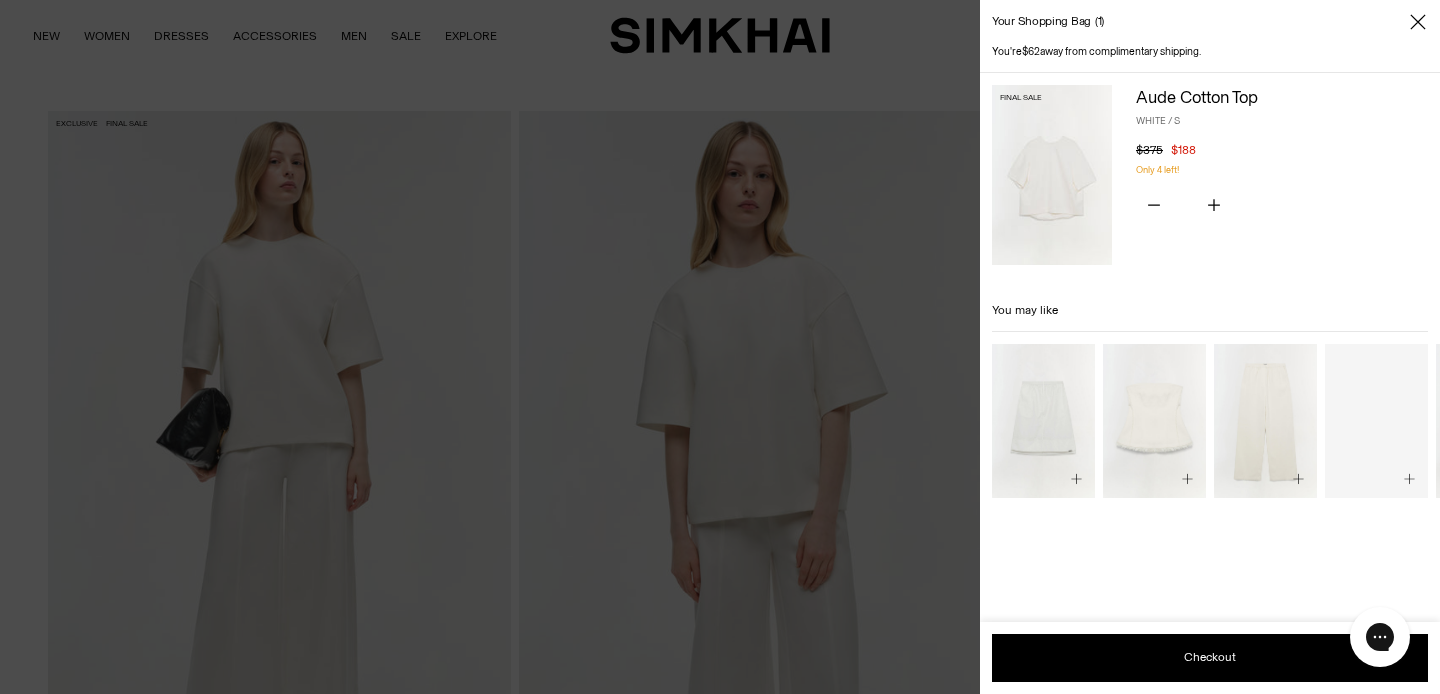 click at bounding box center (720, 347) 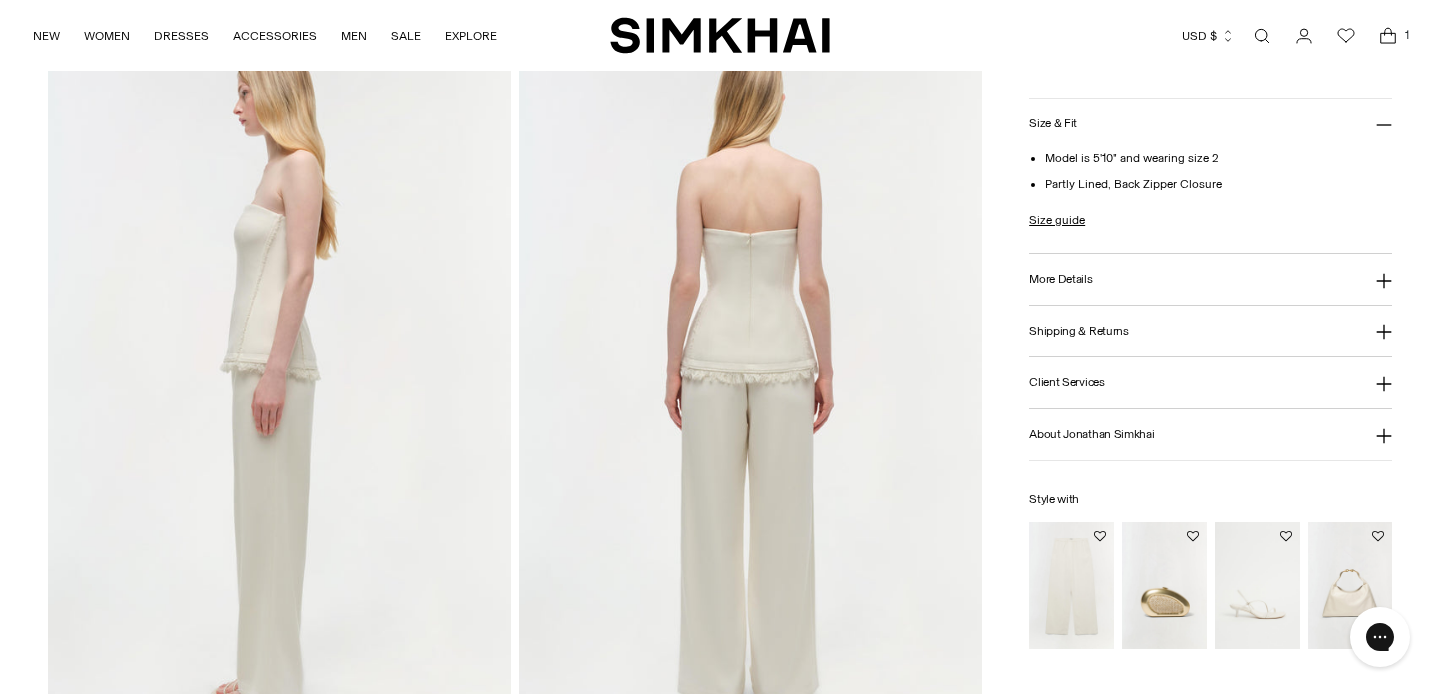 scroll, scrollTop: 0, scrollLeft: 0, axis: both 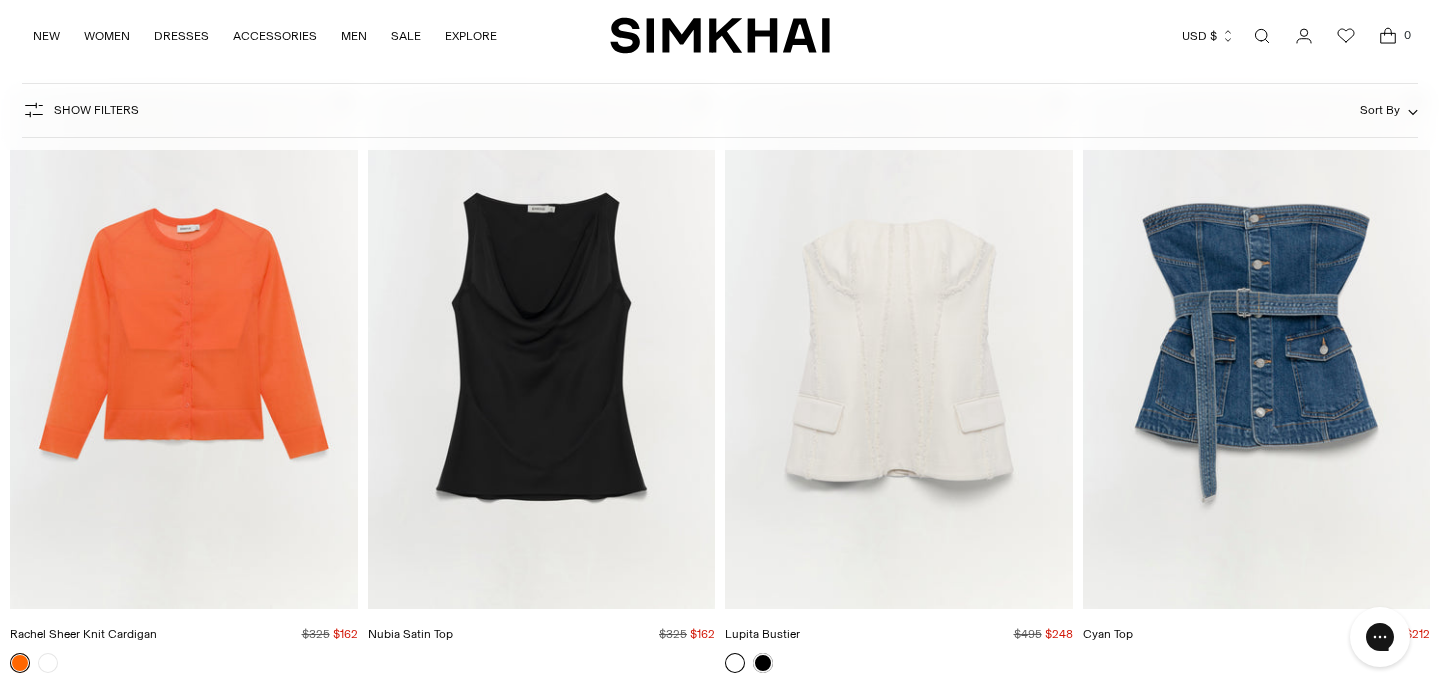 click at bounding box center [0, 0] 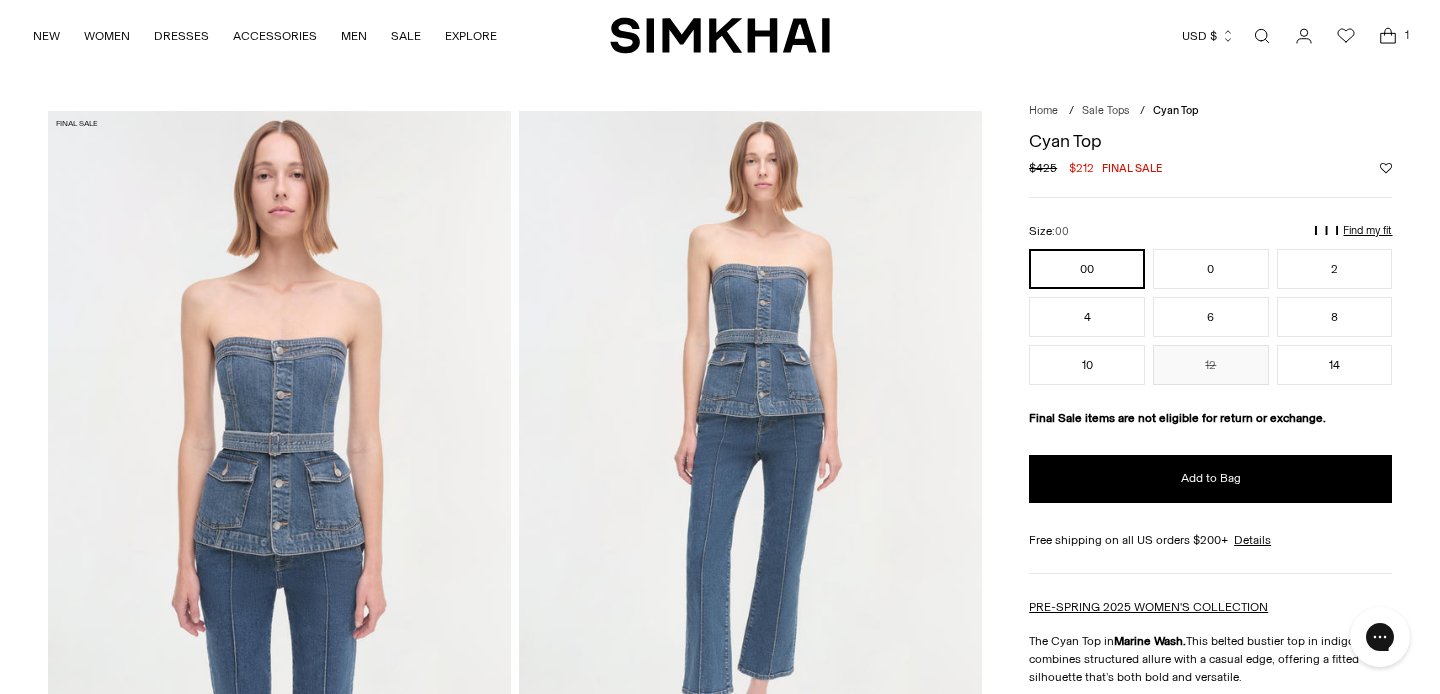 scroll, scrollTop: 0, scrollLeft: 0, axis: both 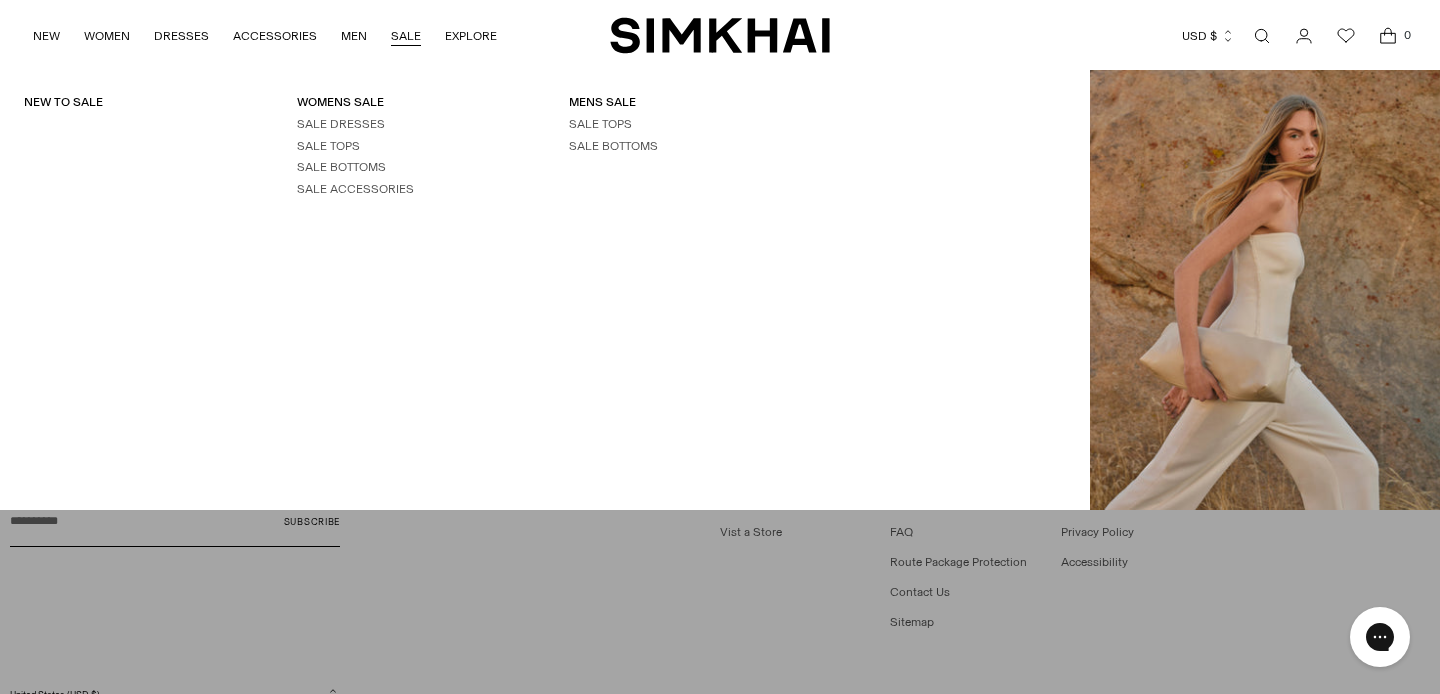 click on "SALE" at bounding box center (406, 36) 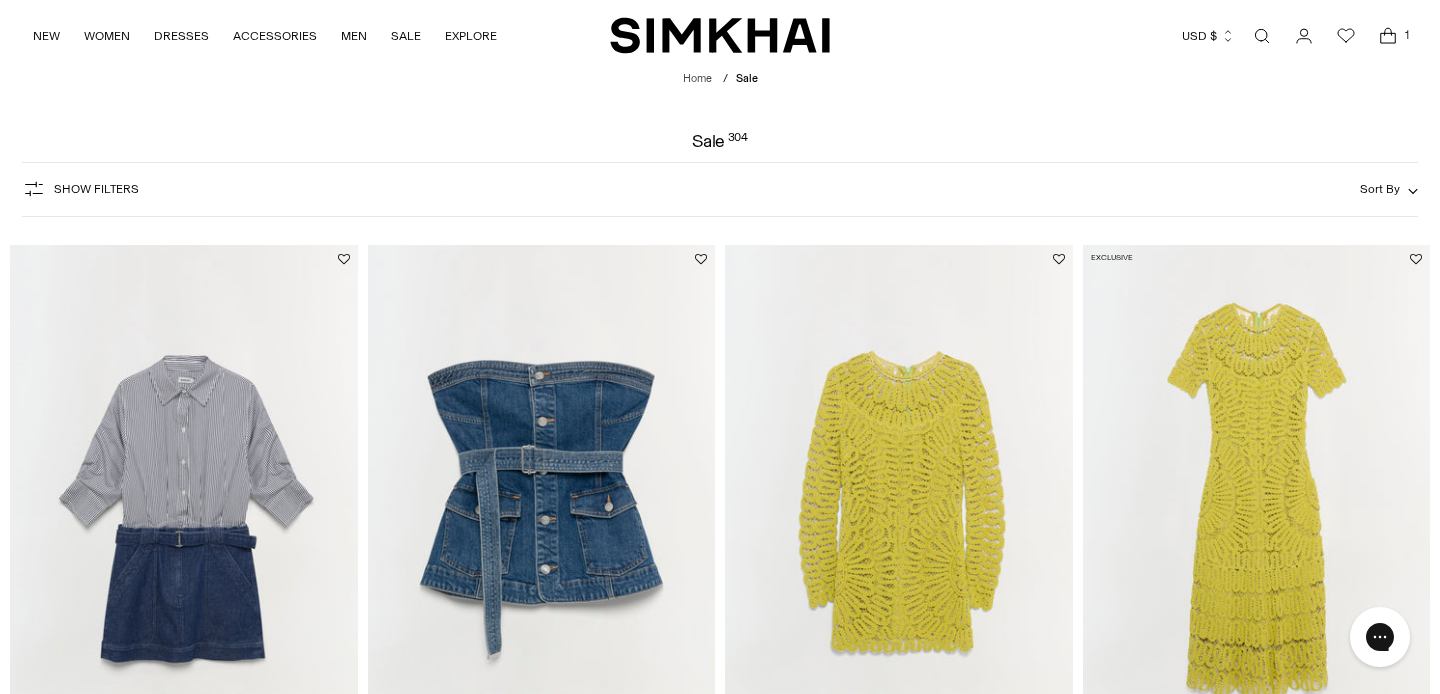 scroll, scrollTop: 0, scrollLeft: 0, axis: both 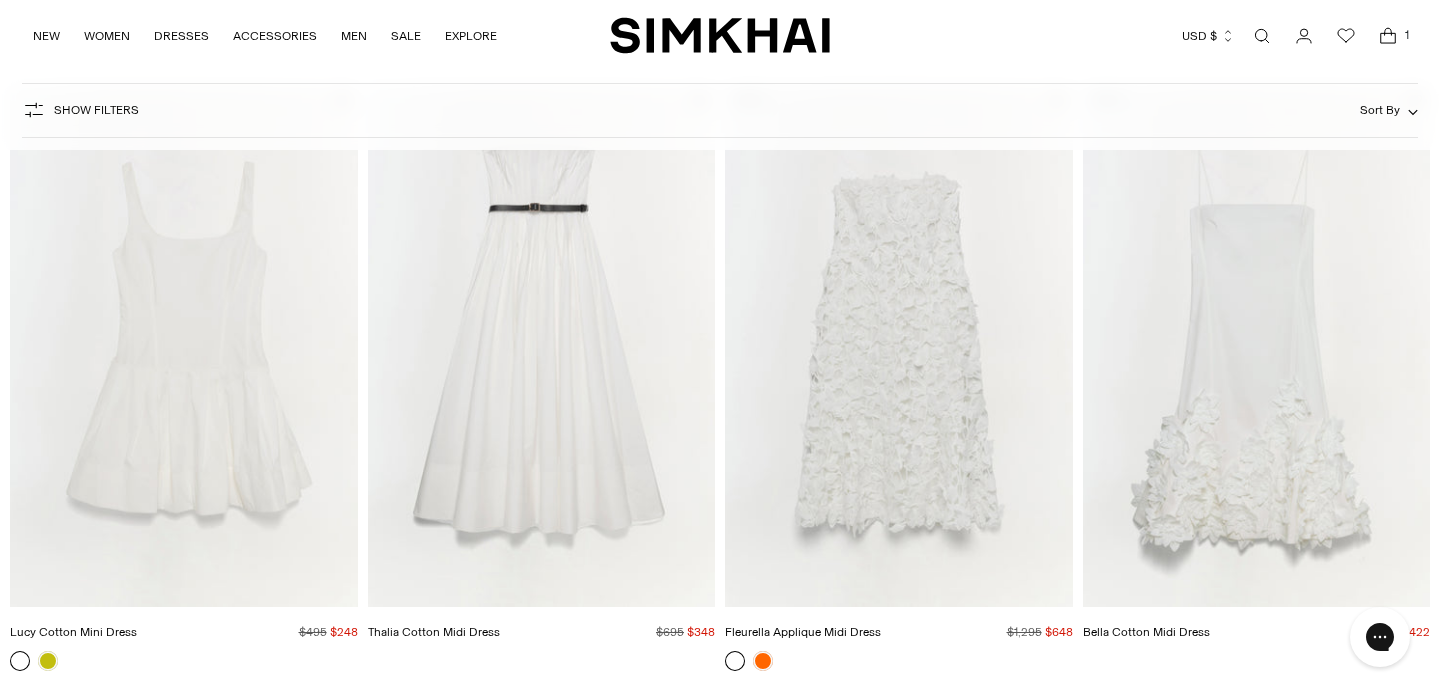 click on "Fleurella Applique Midi Dress
Regular price
$1,295
$648
Unit price
/ per" at bounding box center [899, 639] 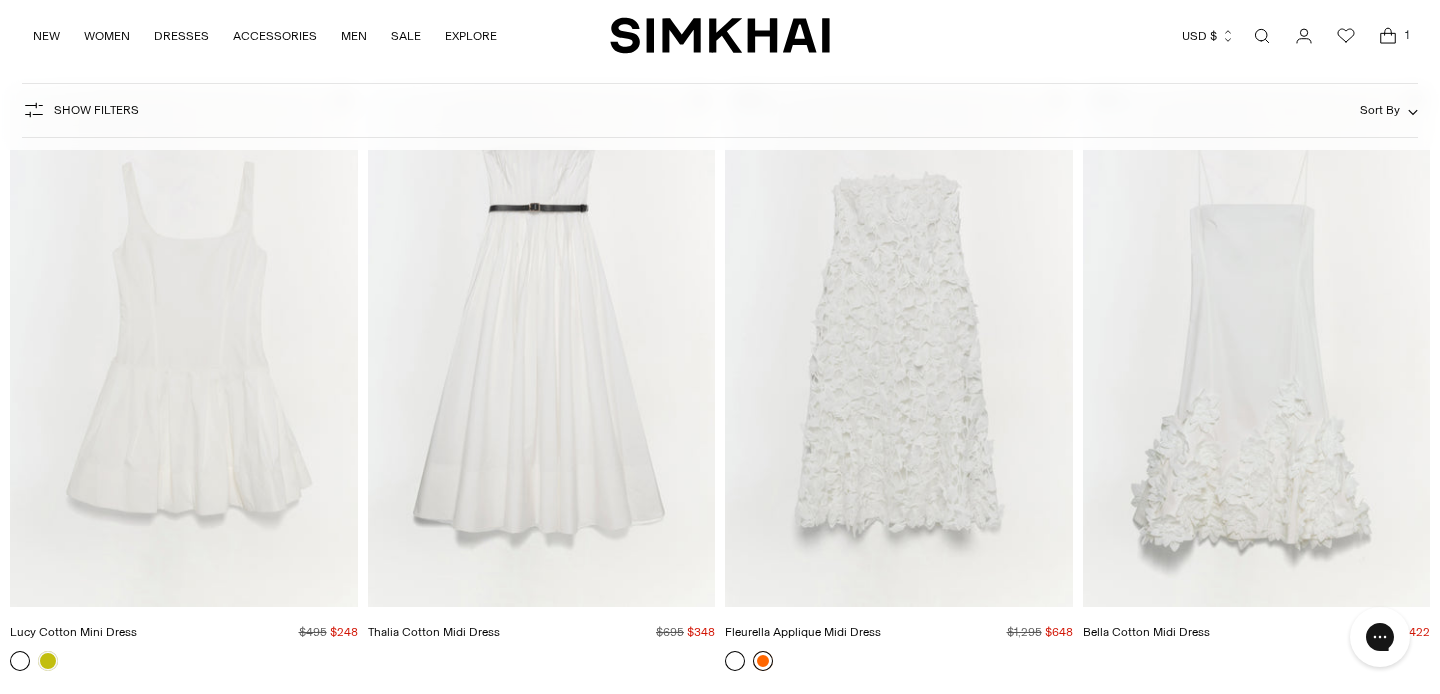click at bounding box center [763, 661] 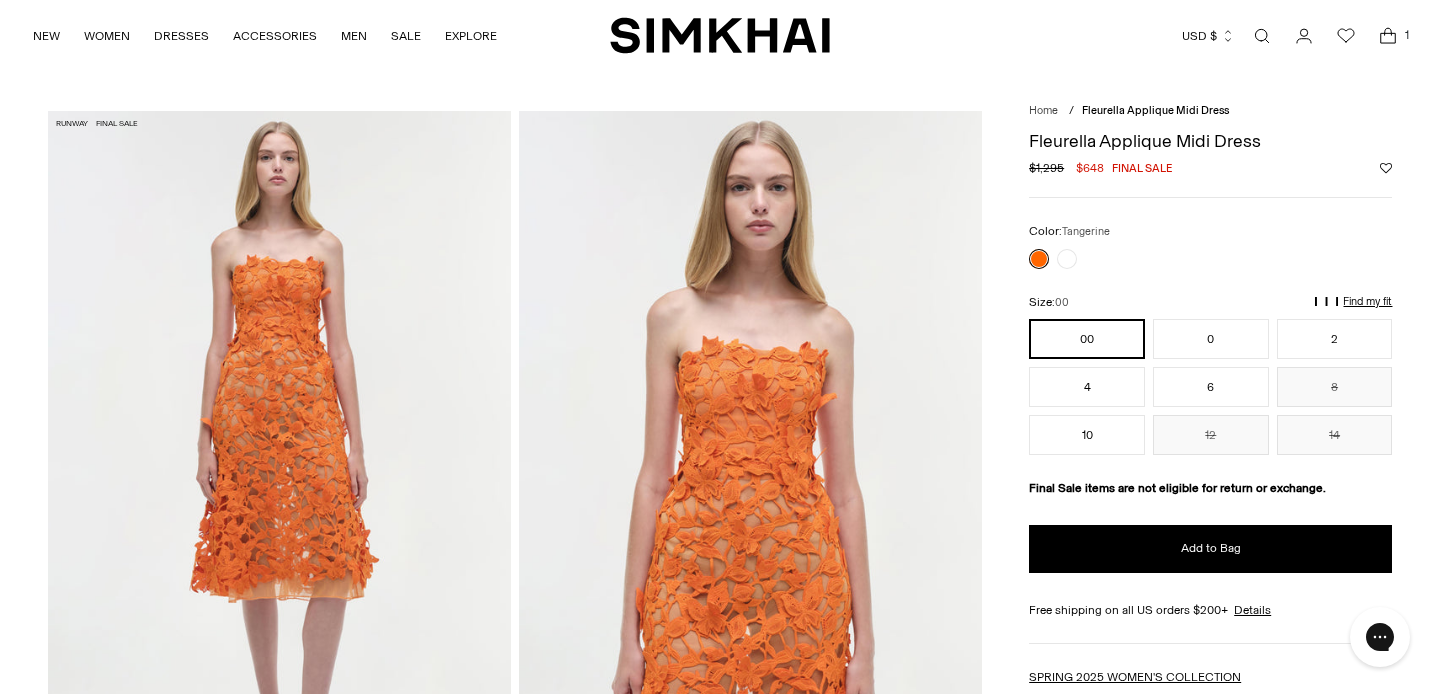 scroll, scrollTop: 0, scrollLeft: 0, axis: both 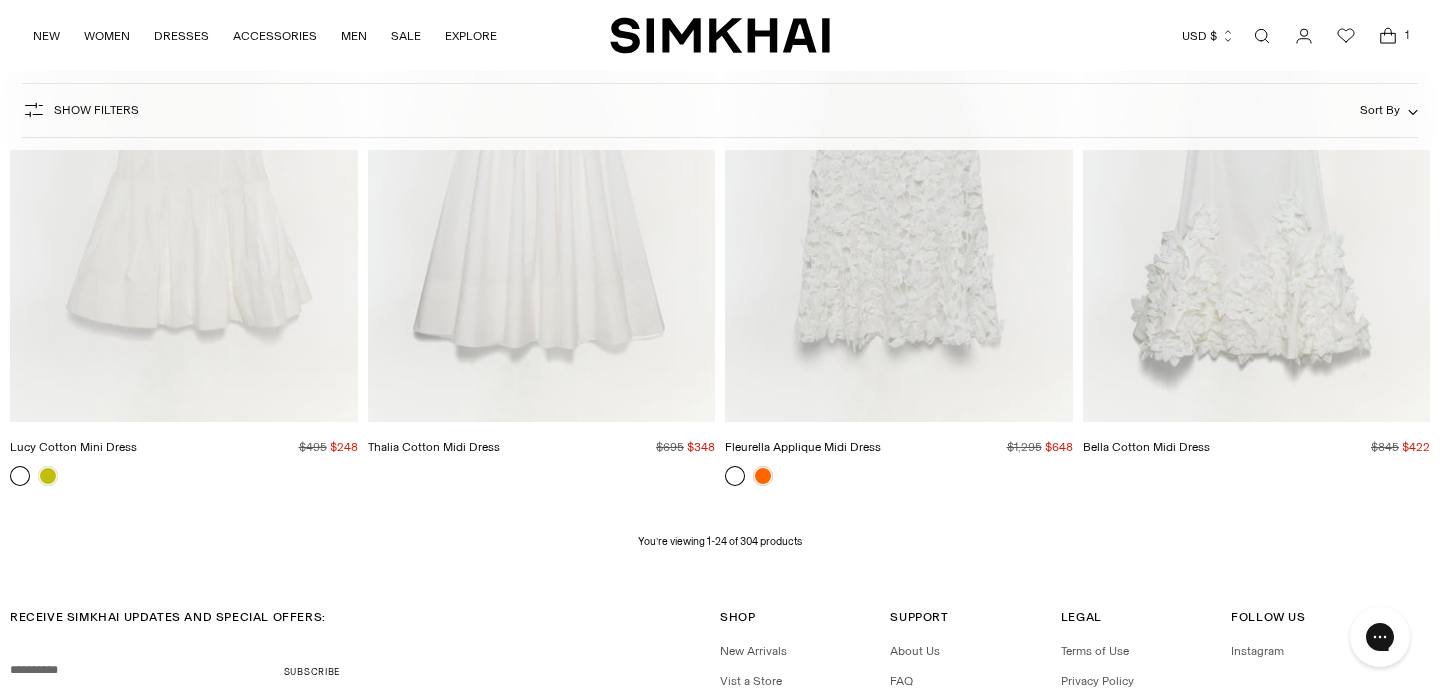 click at bounding box center [0, 0] 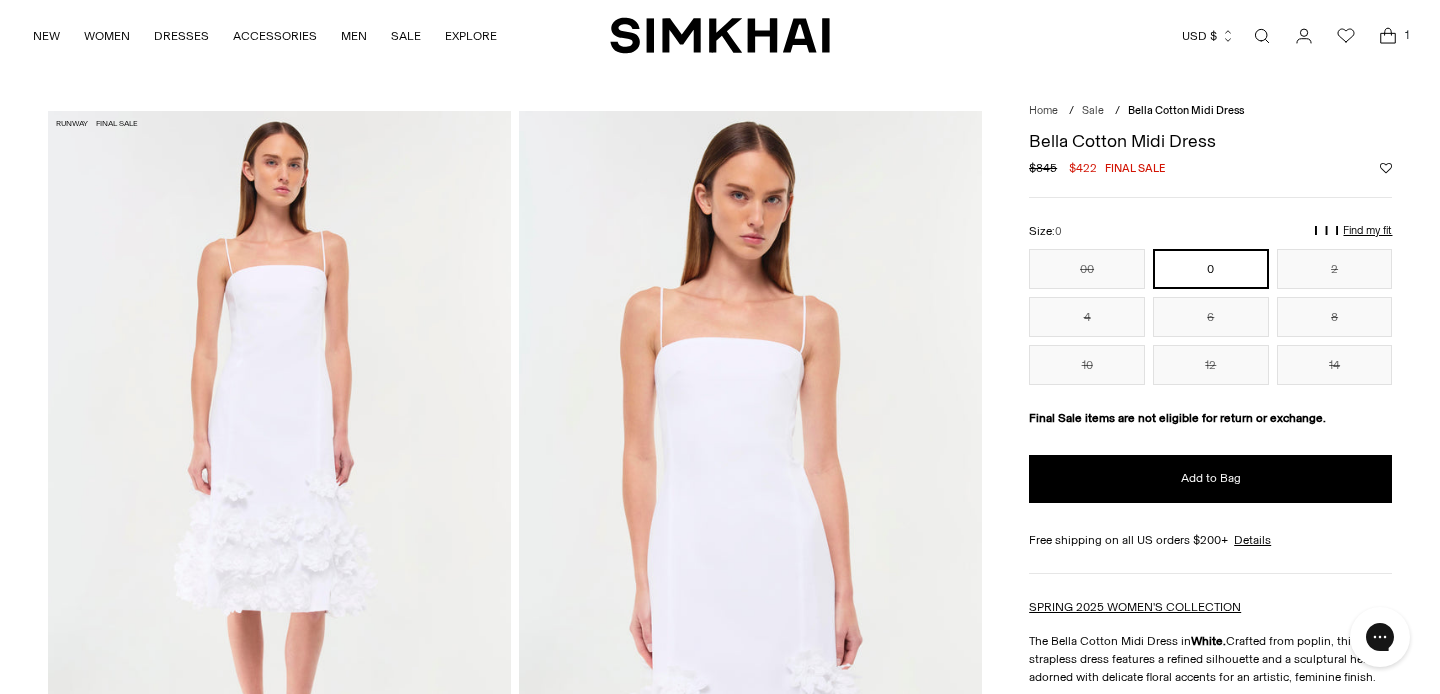 scroll, scrollTop: 0, scrollLeft: 0, axis: both 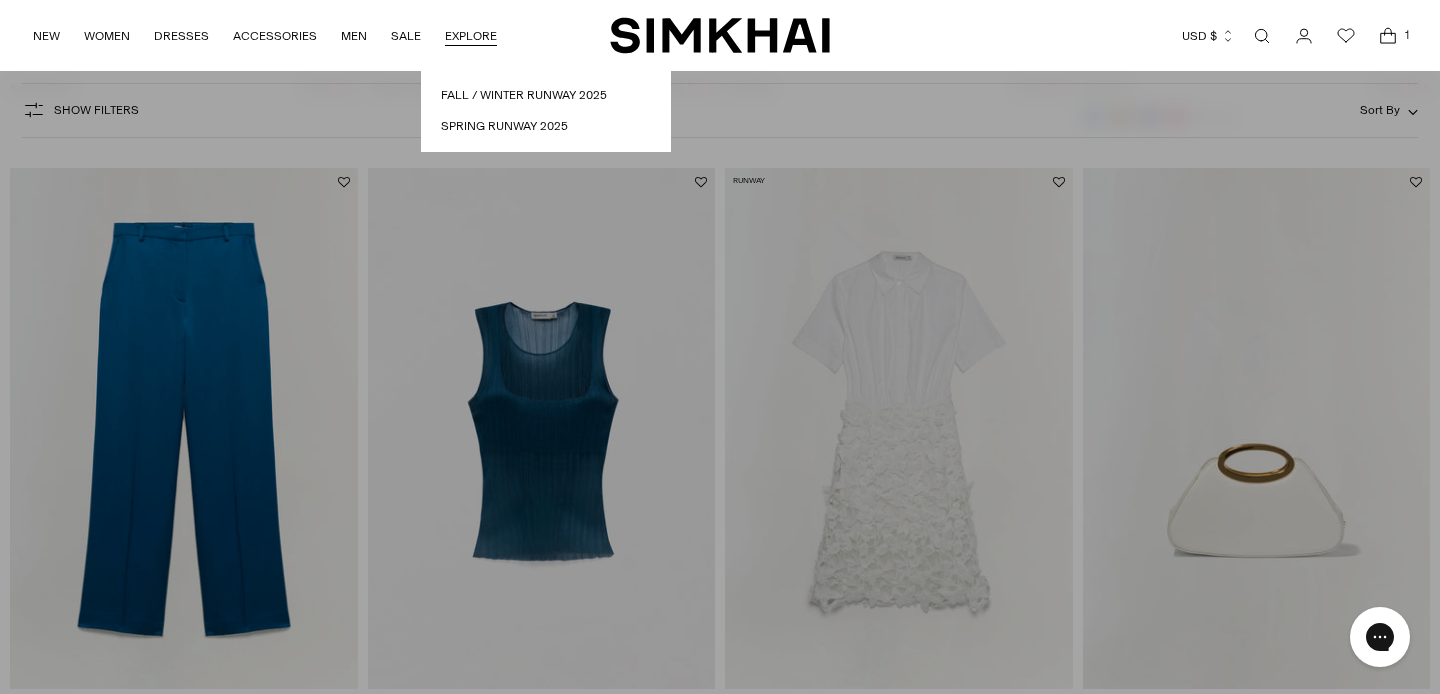 click at bounding box center [1262, 36] 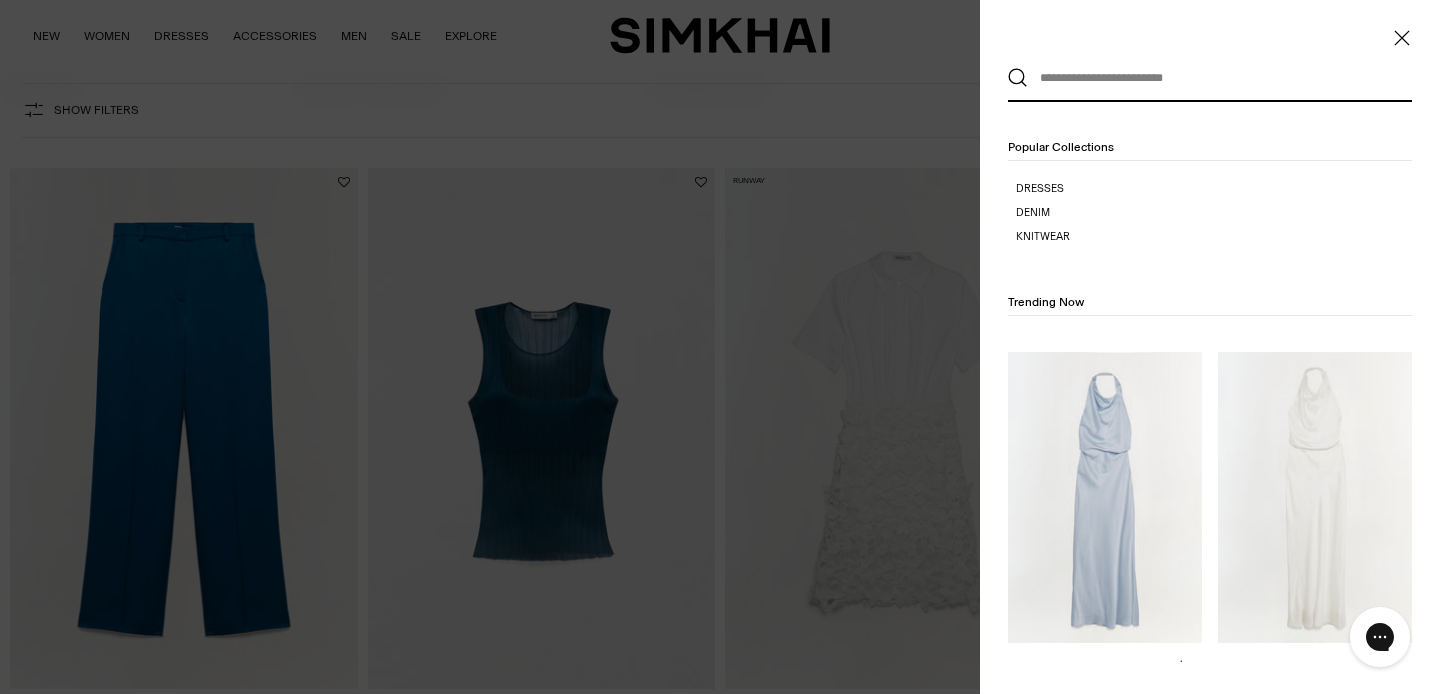 scroll, scrollTop: 0, scrollLeft: 0, axis: both 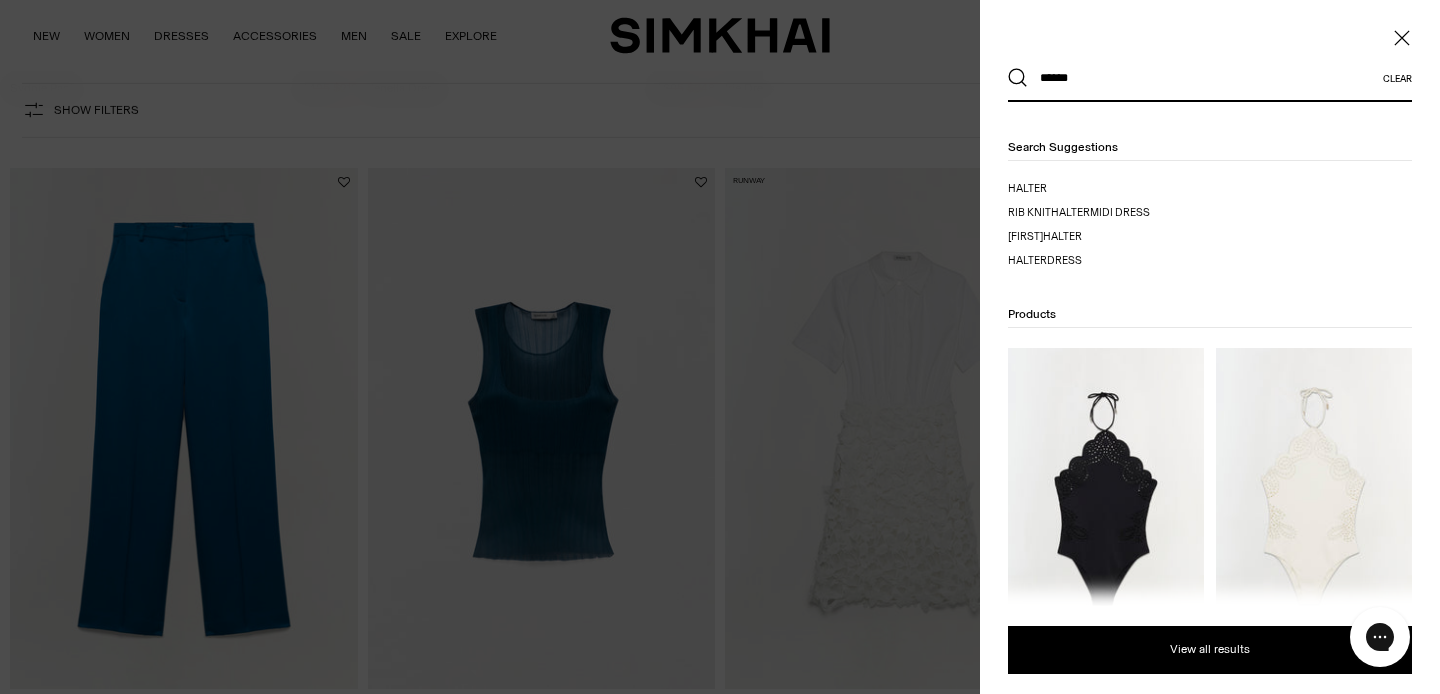 type on "******" 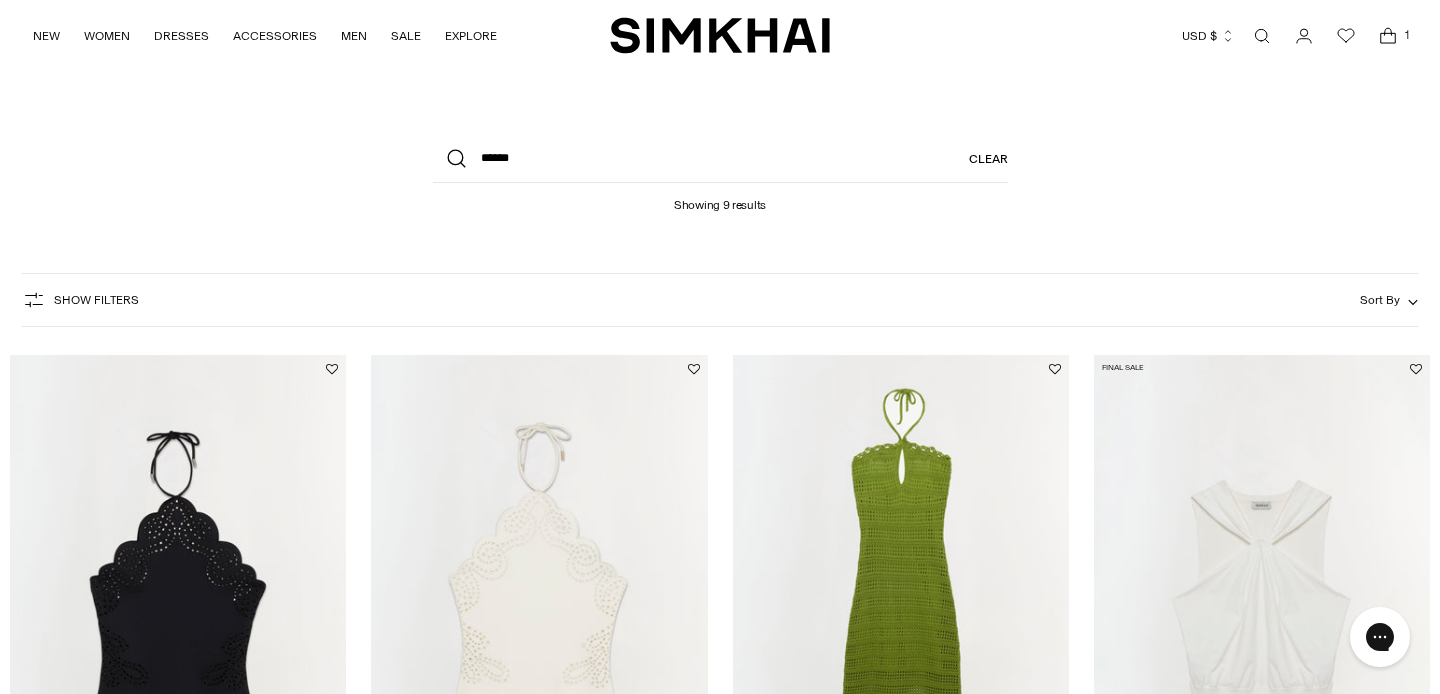 scroll, scrollTop: 0, scrollLeft: 0, axis: both 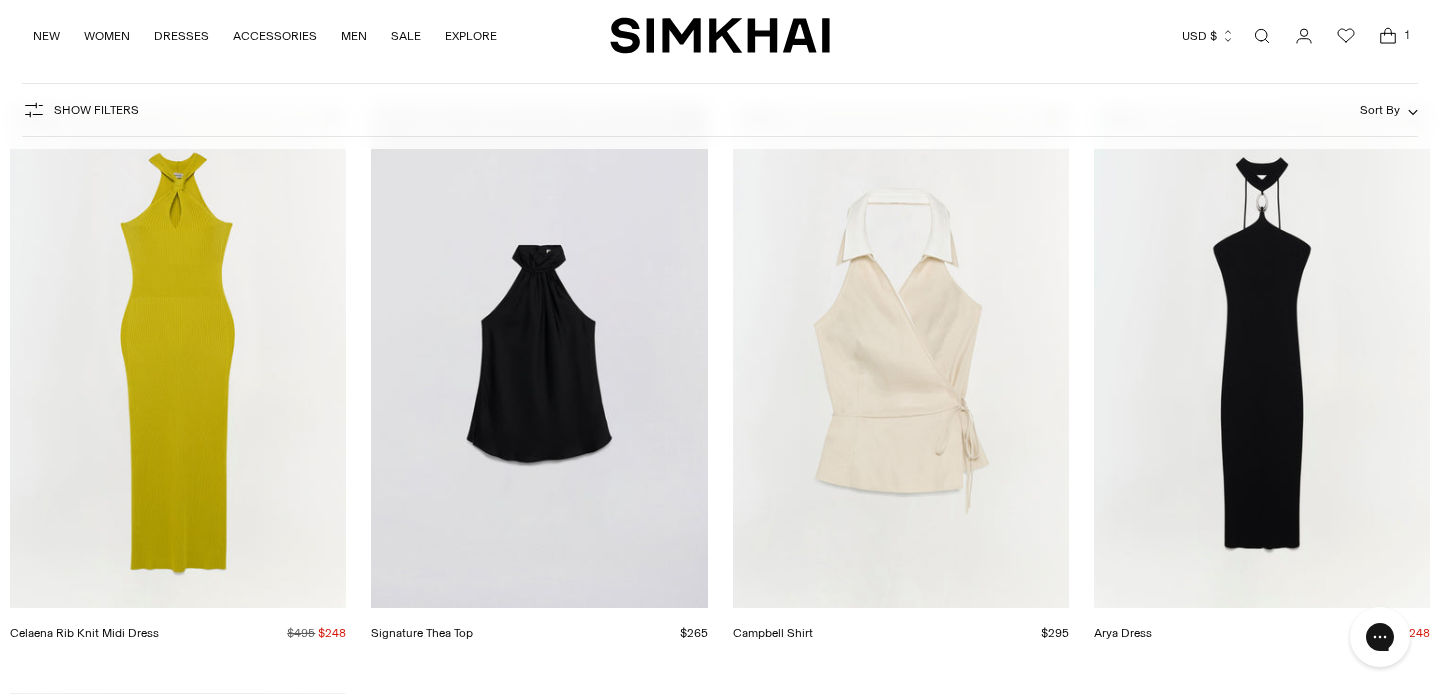 click at bounding box center (0, 0) 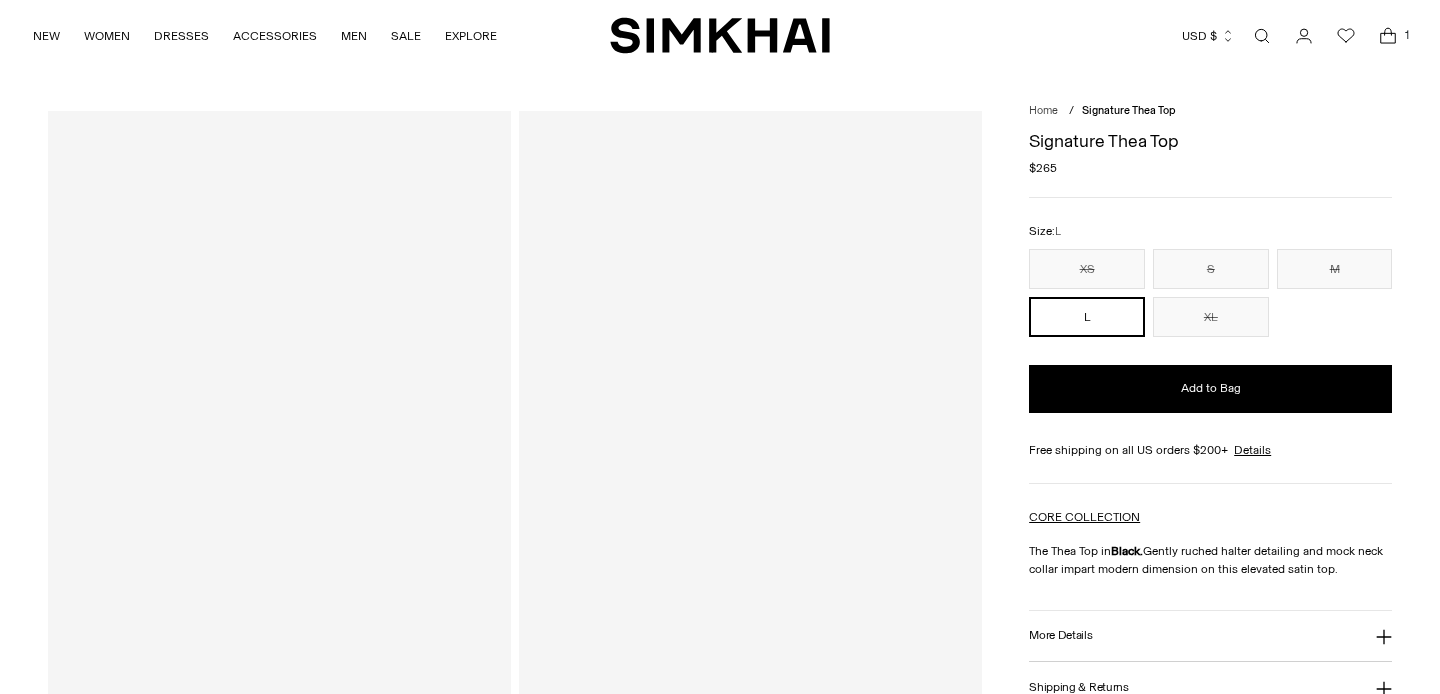 scroll, scrollTop: 0, scrollLeft: 0, axis: both 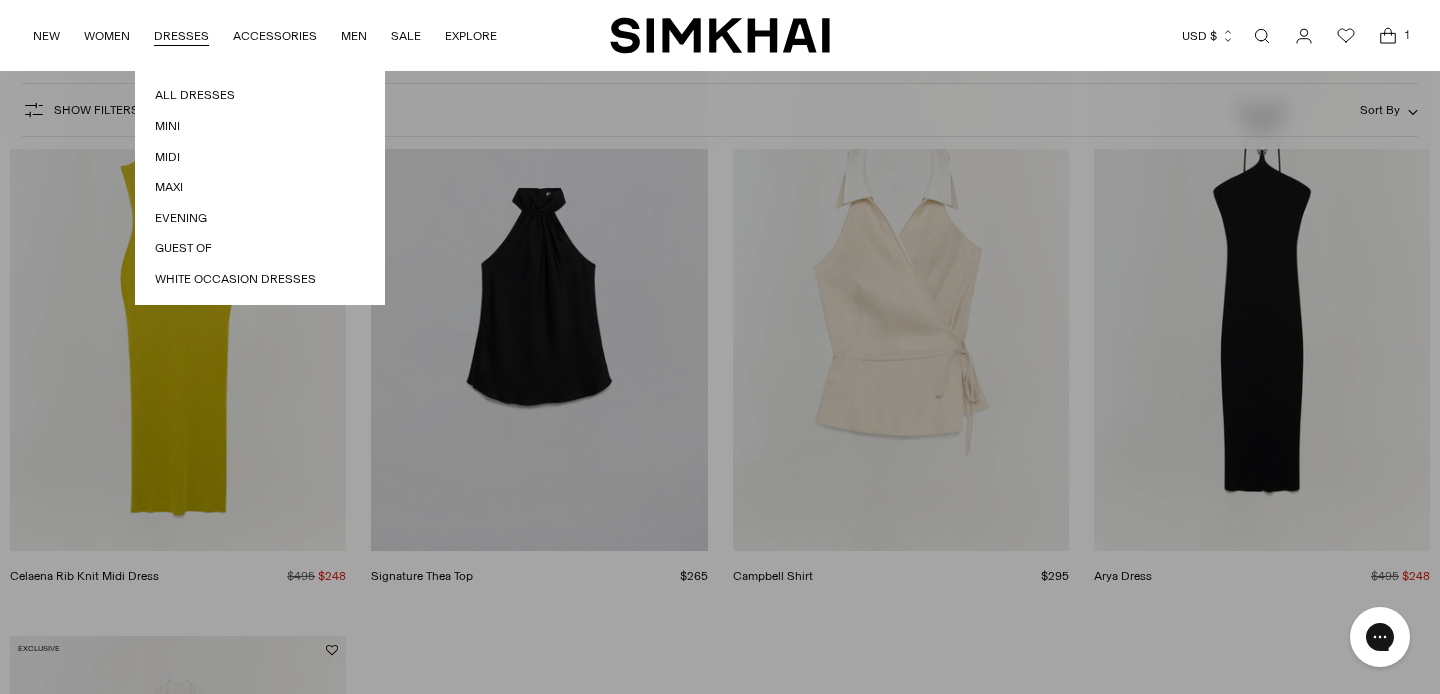 click on "DRESSES" at bounding box center (181, 36) 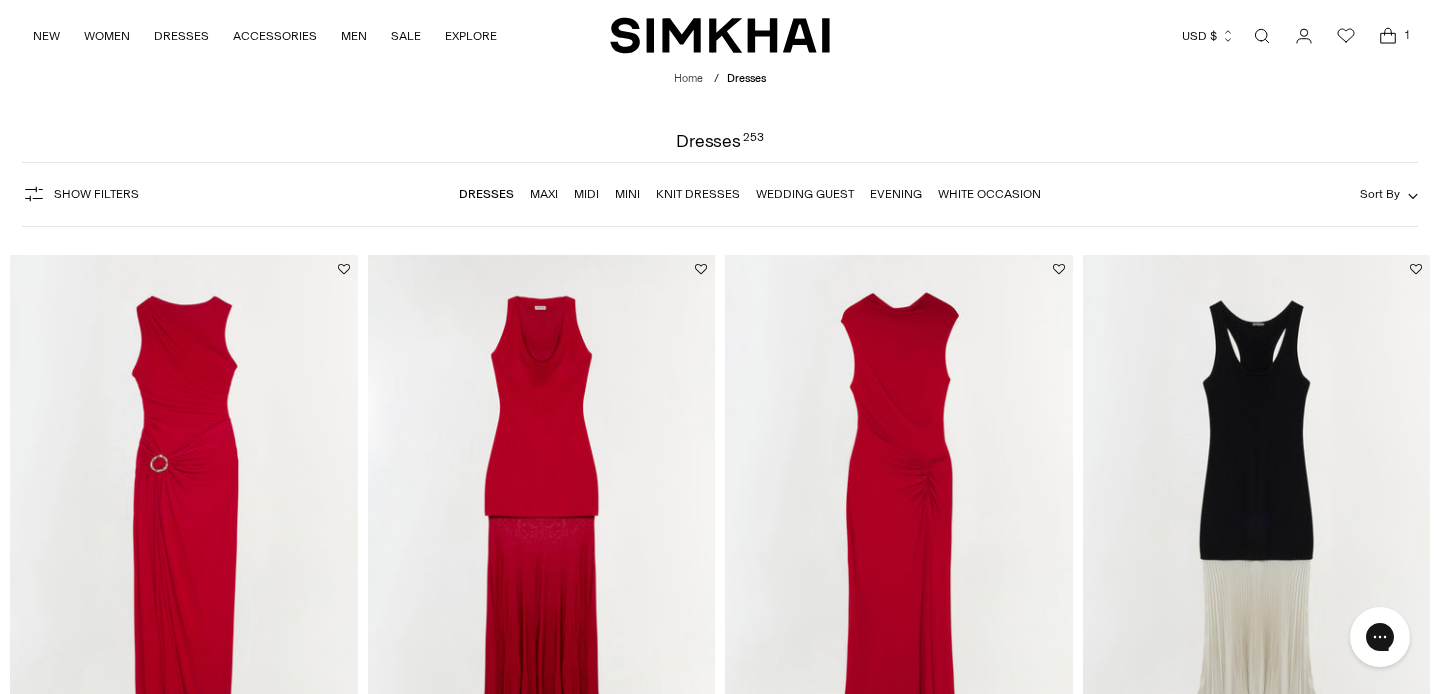 scroll, scrollTop: 0, scrollLeft: 0, axis: both 